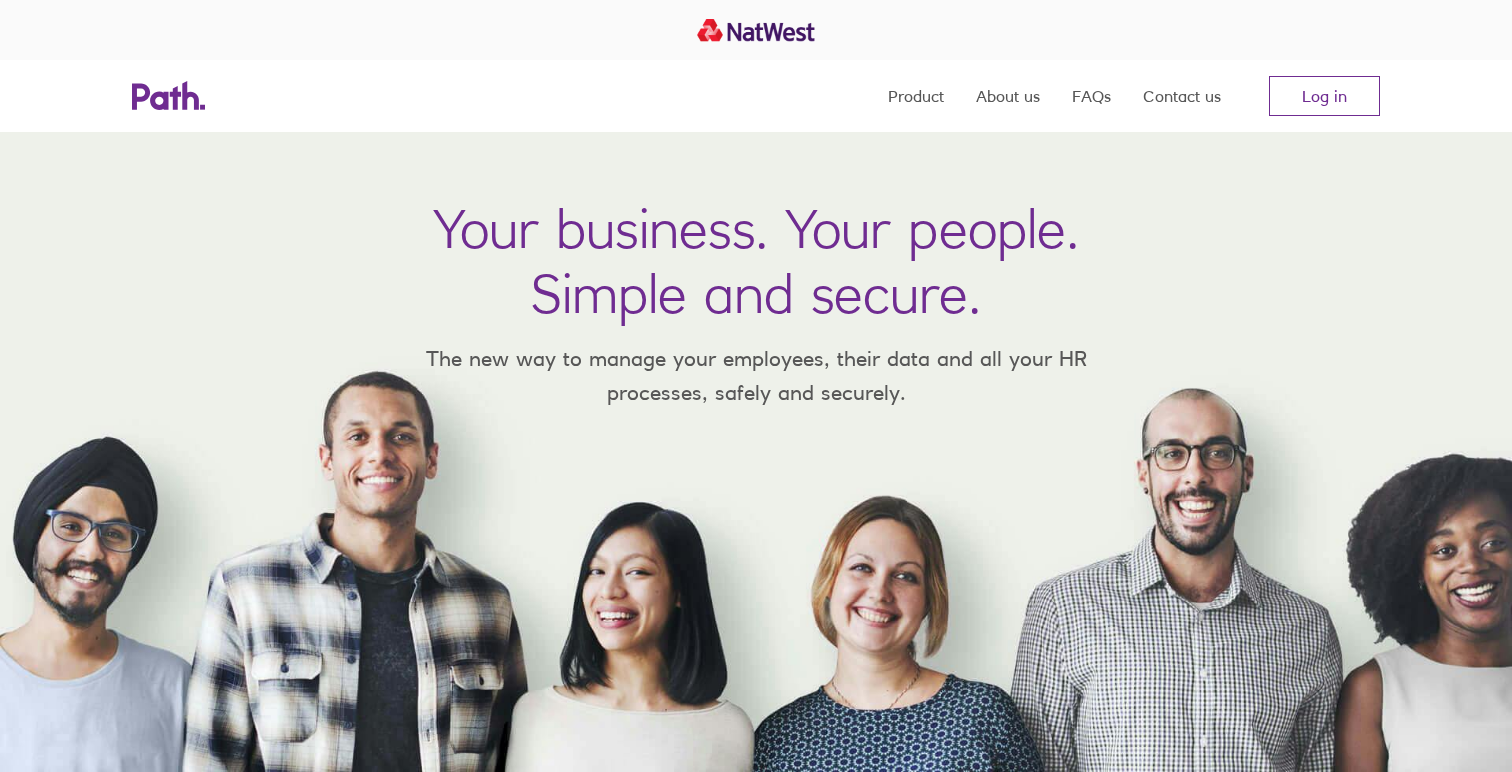 scroll, scrollTop: 0, scrollLeft: 0, axis: both 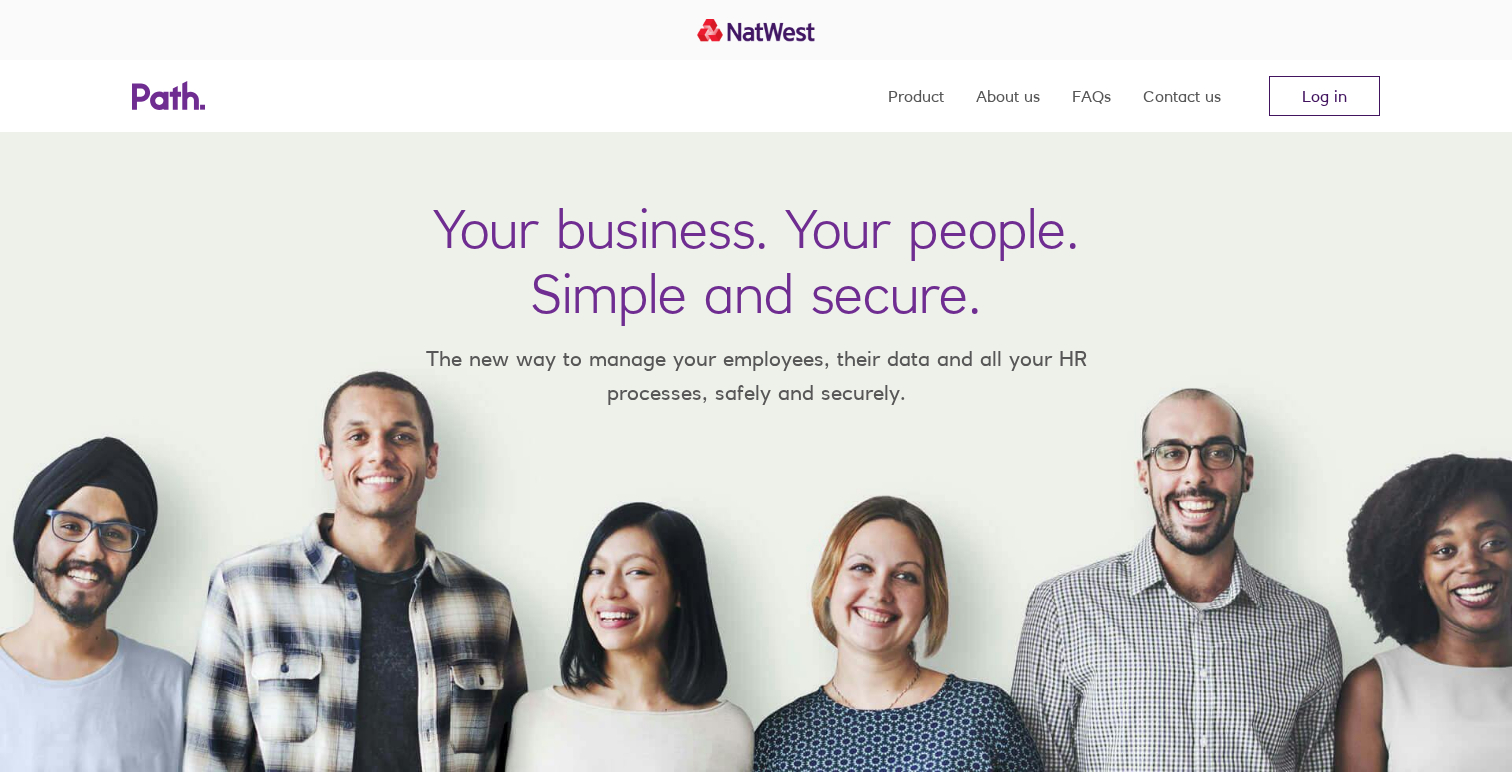 click on "Log in" at bounding box center [1324, 96] 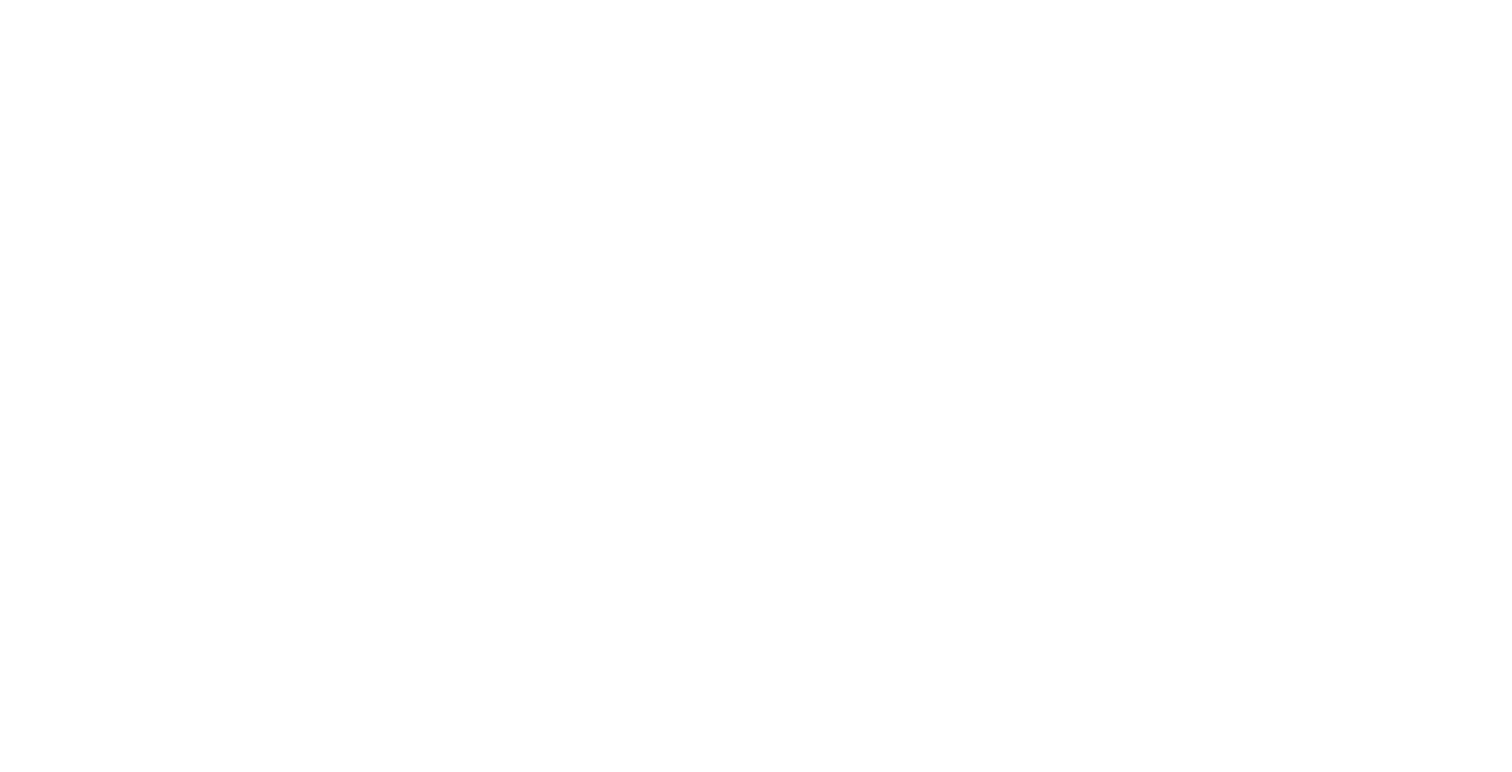 scroll, scrollTop: 0, scrollLeft: 0, axis: both 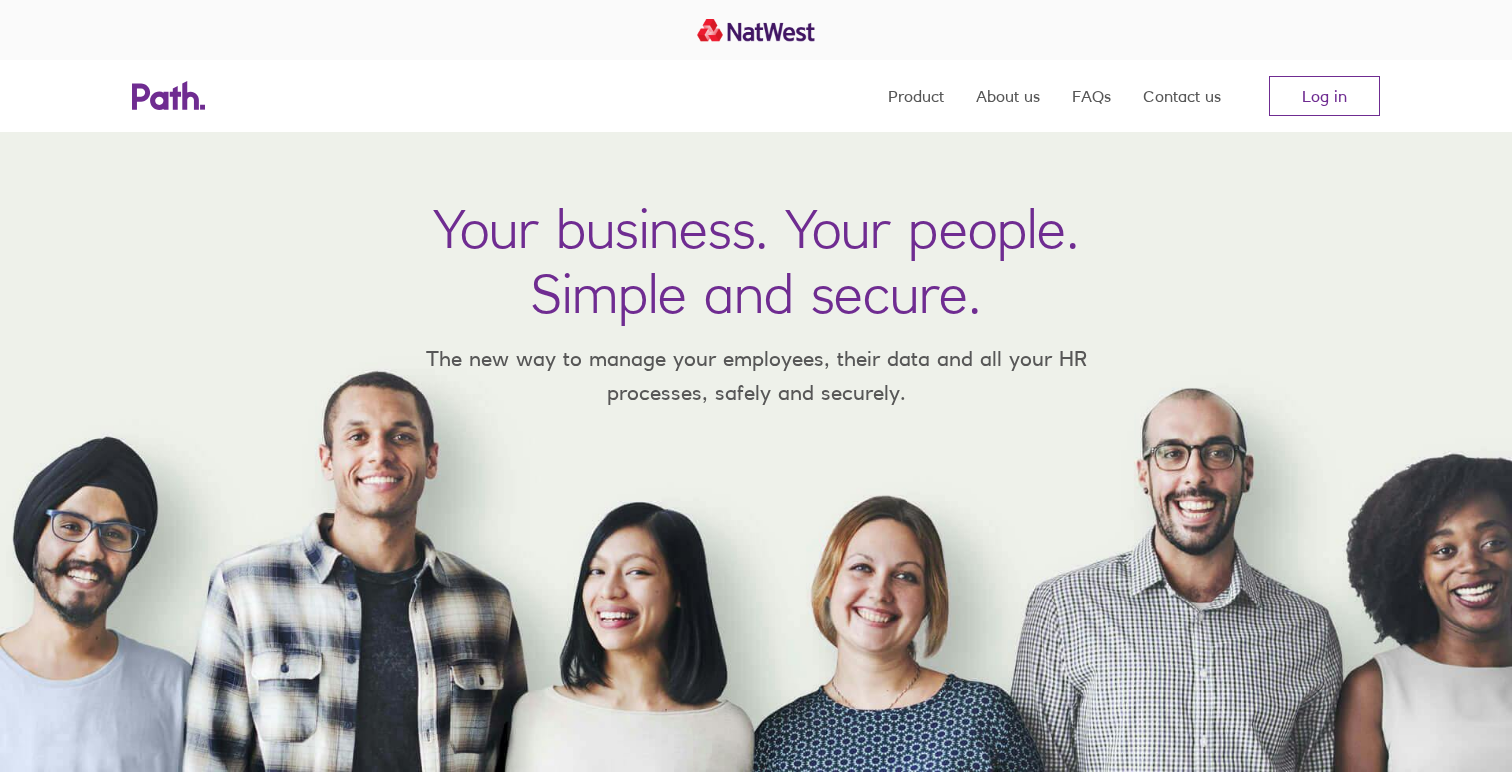 click on "Your business. Your people.  Simple and secure. The new way to manage your employees, their data and all your HR processes, safely and securely." at bounding box center [756, 452] 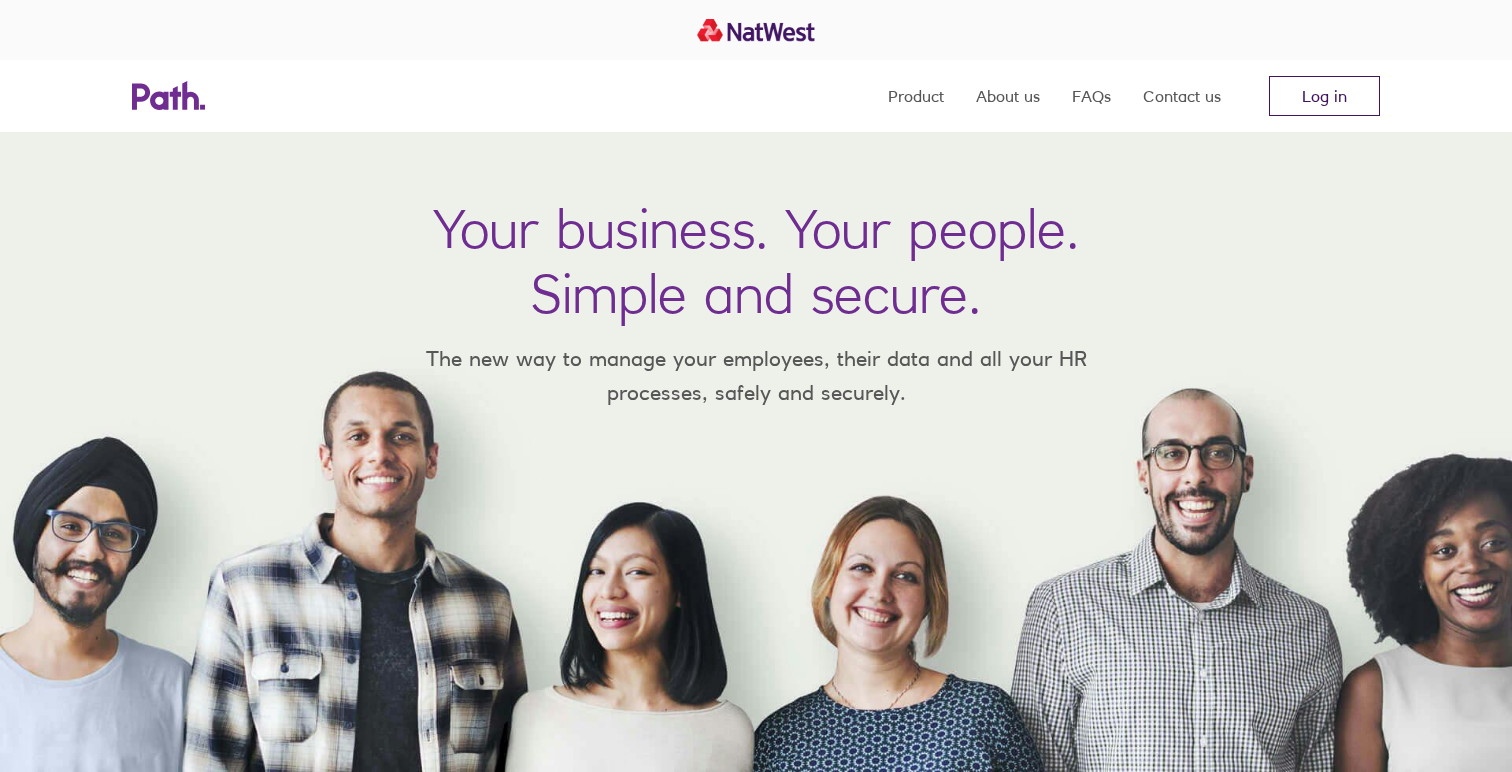 click on "Log in" at bounding box center [1324, 96] 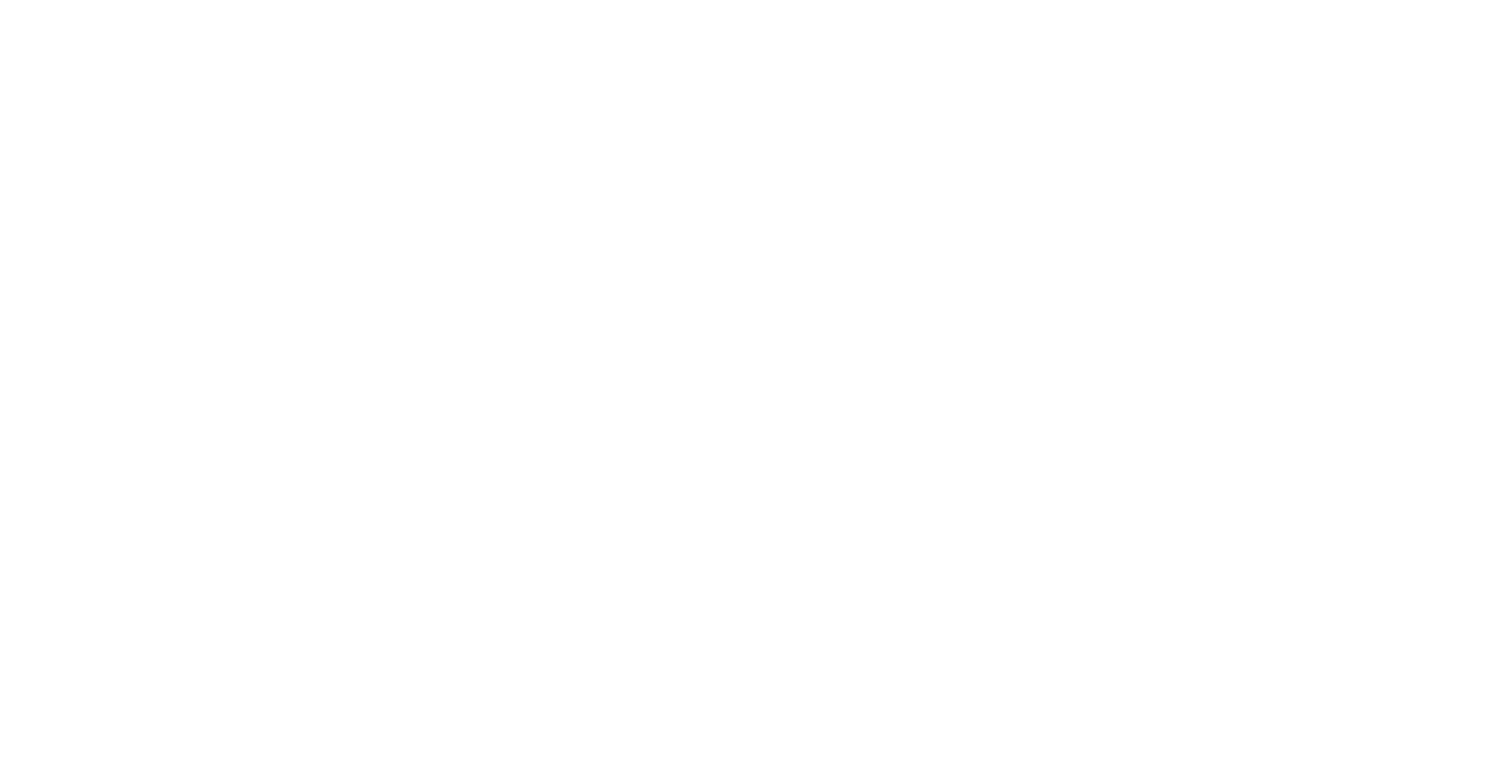 scroll, scrollTop: 0, scrollLeft: 0, axis: both 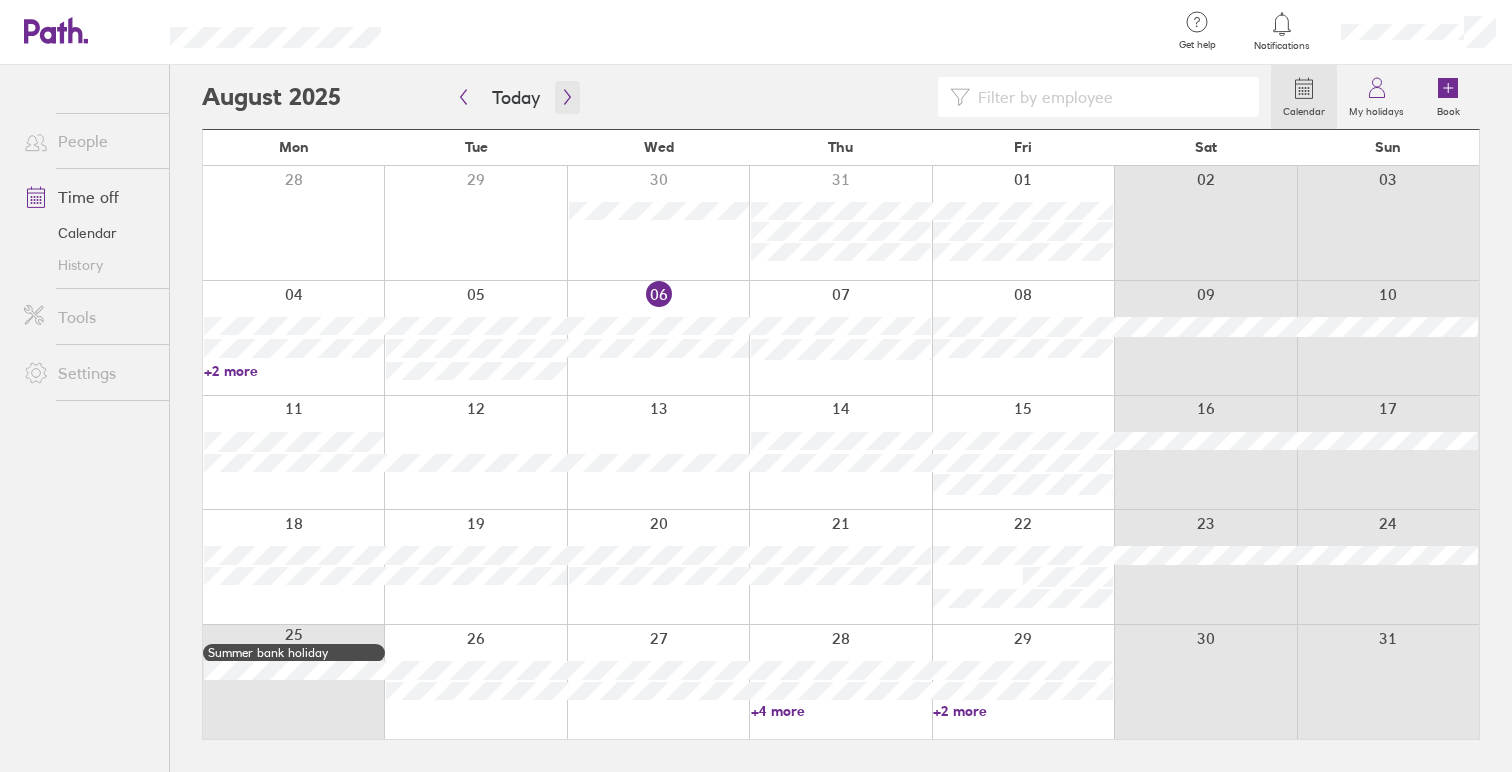 click 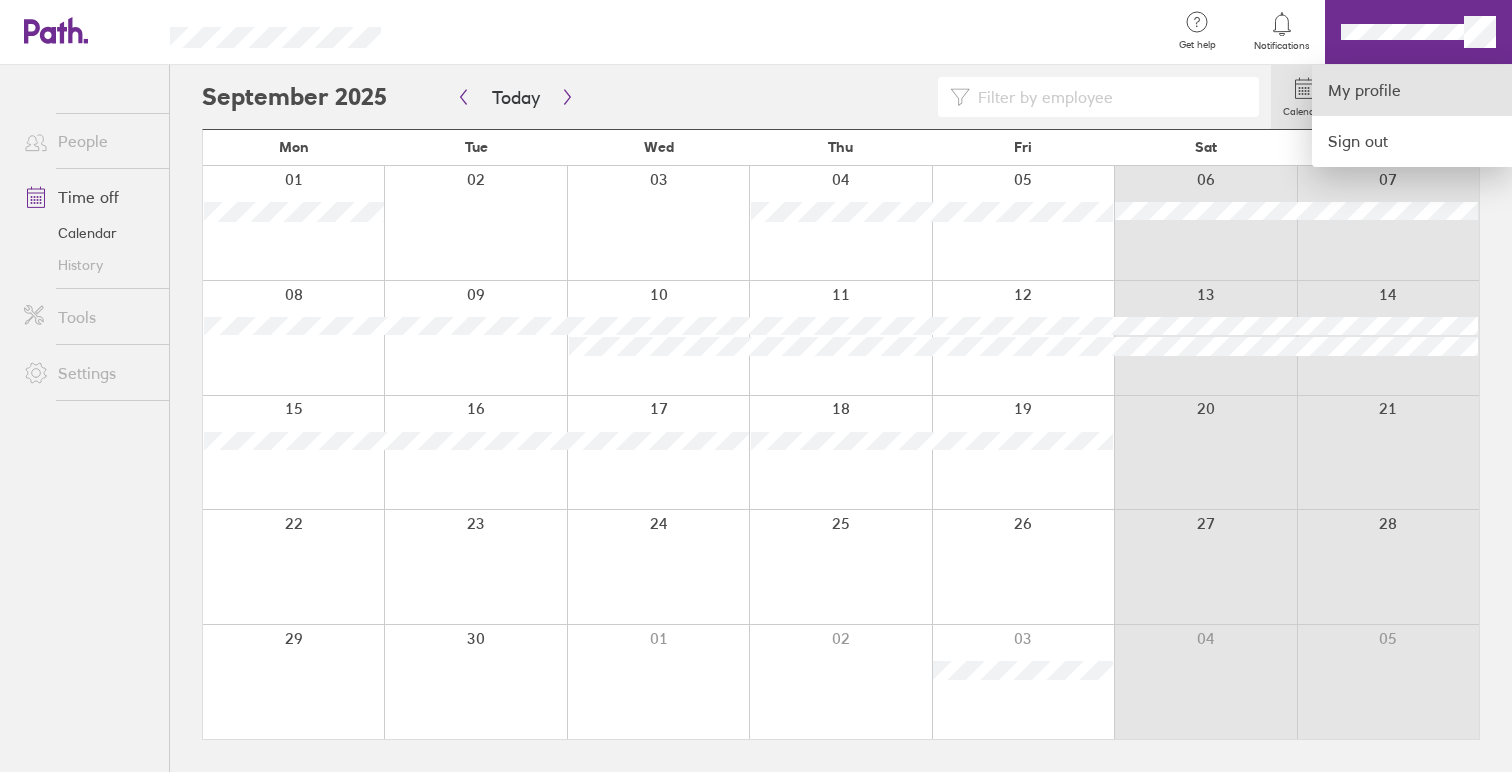 click on "My profile" at bounding box center [1412, 90] 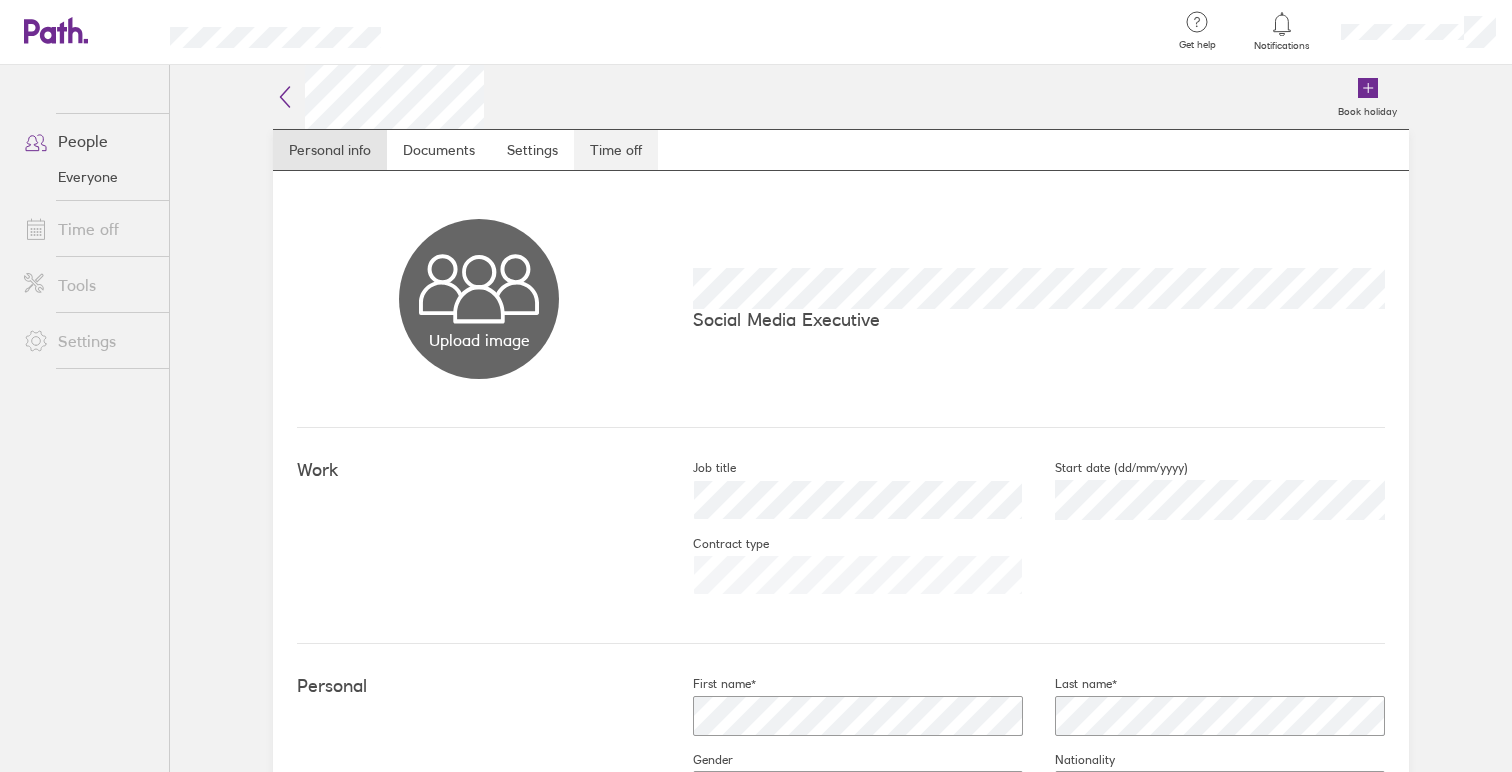 click on "Time off" at bounding box center [616, 150] 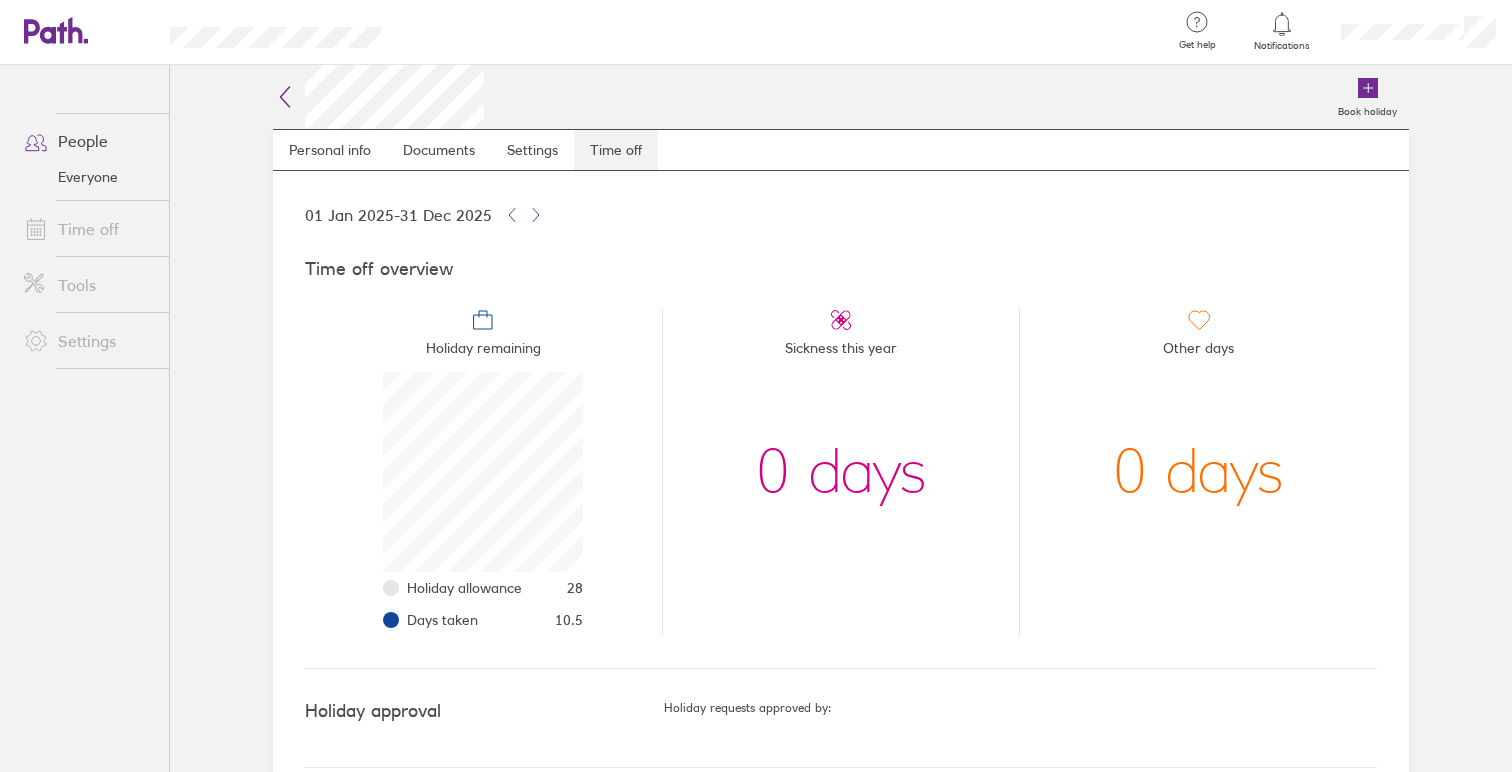 scroll, scrollTop: 999800, scrollLeft: 999800, axis: both 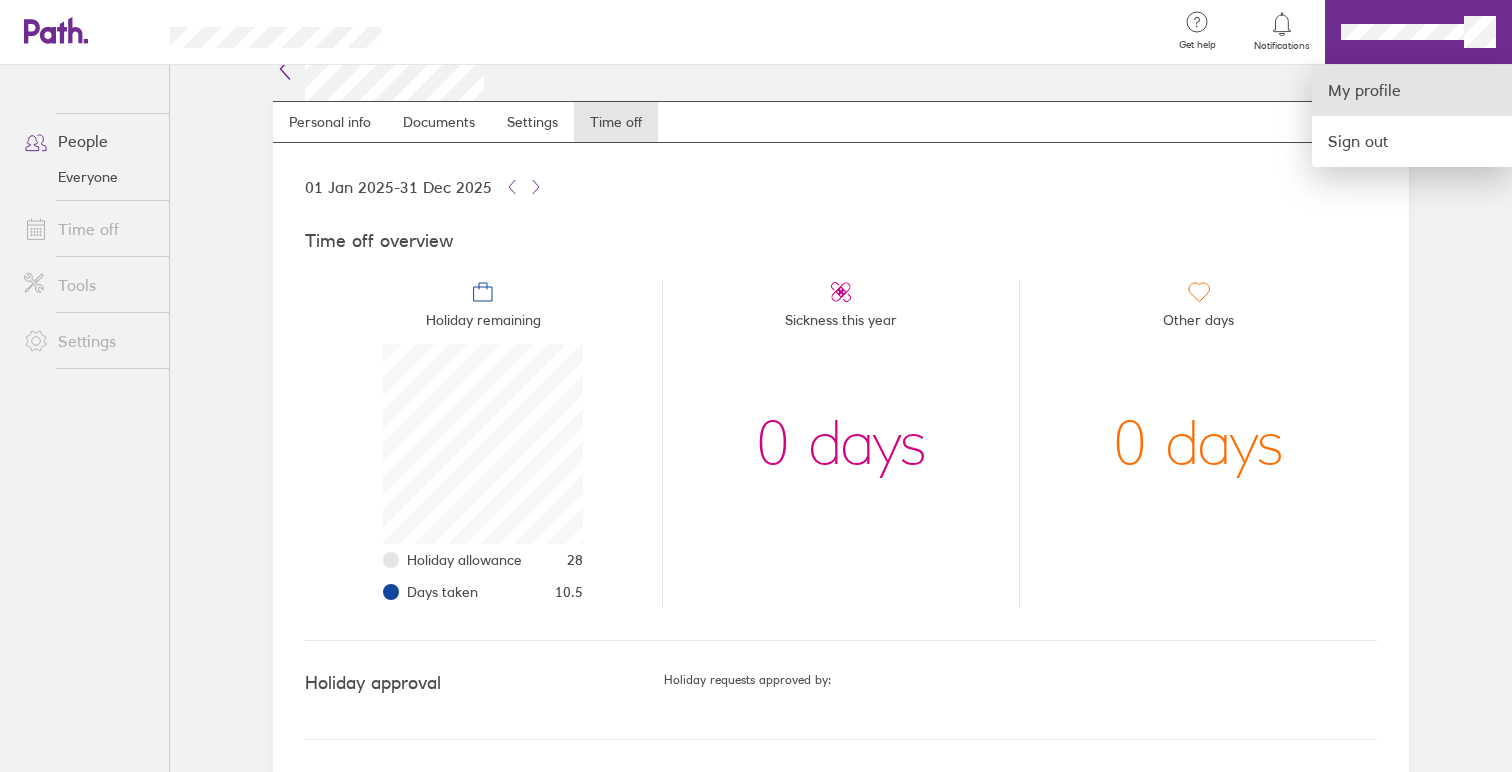 click on "My profile" at bounding box center [1412, 90] 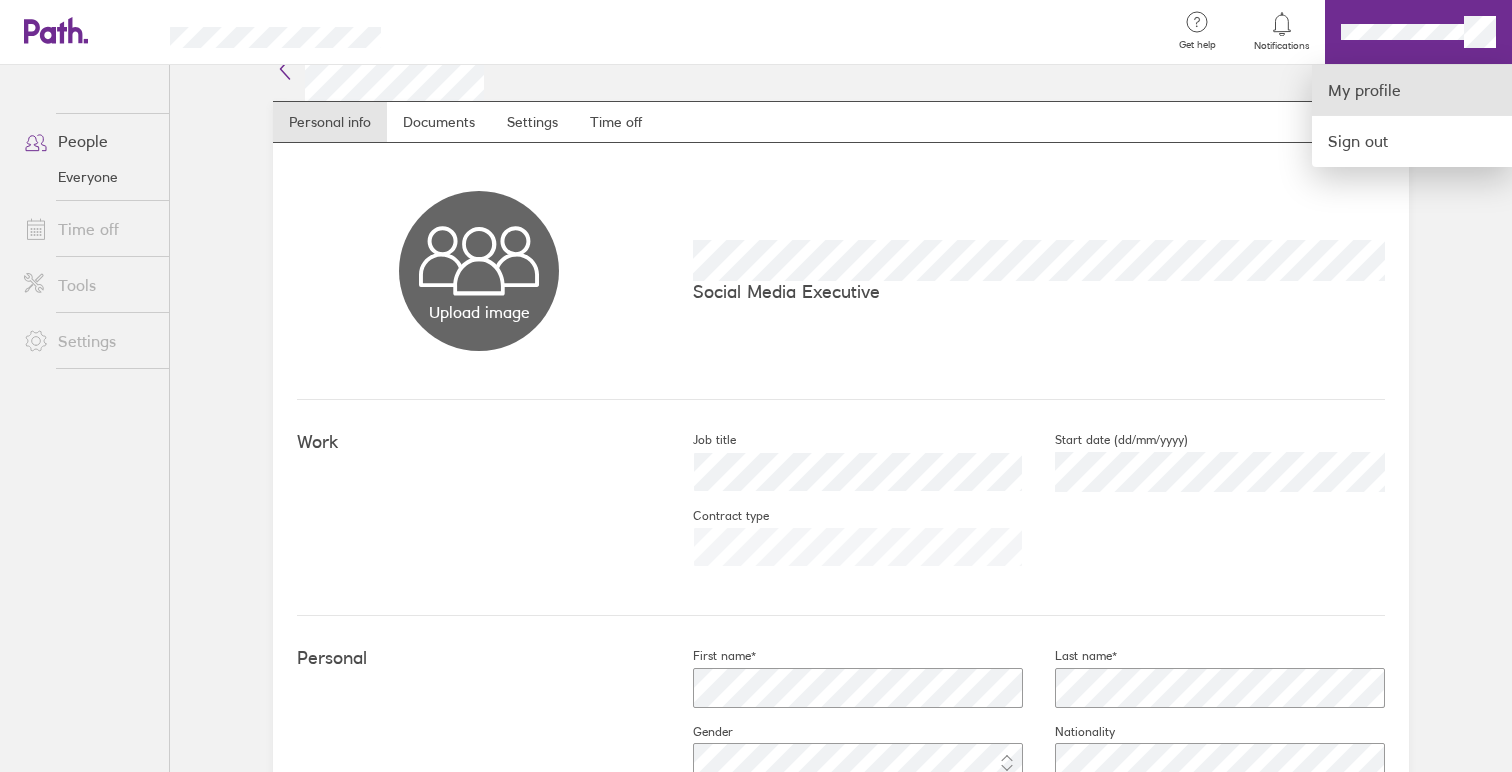 scroll, scrollTop: 0, scrollLeft: 0, axis: both 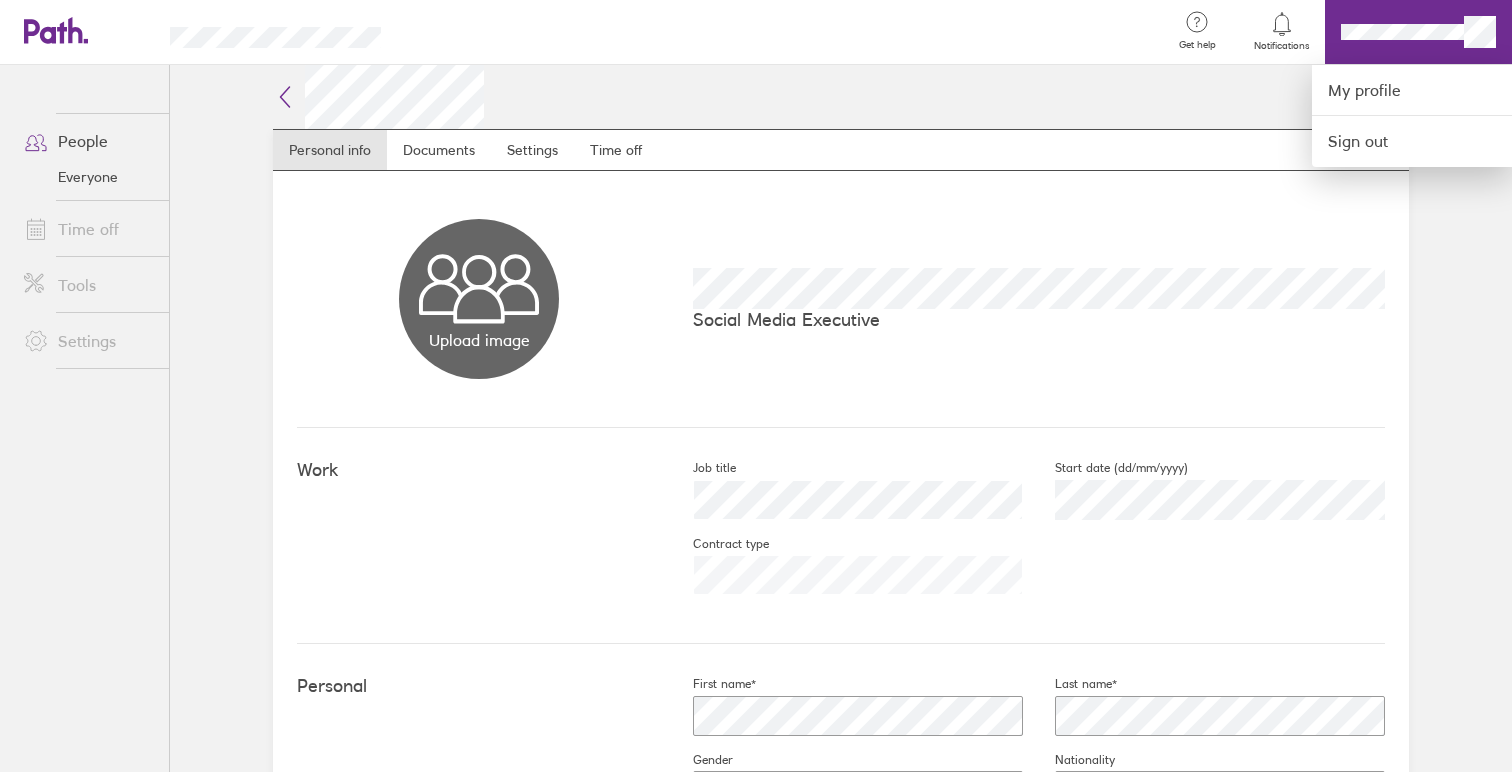 click at bounding box center (756, 386) 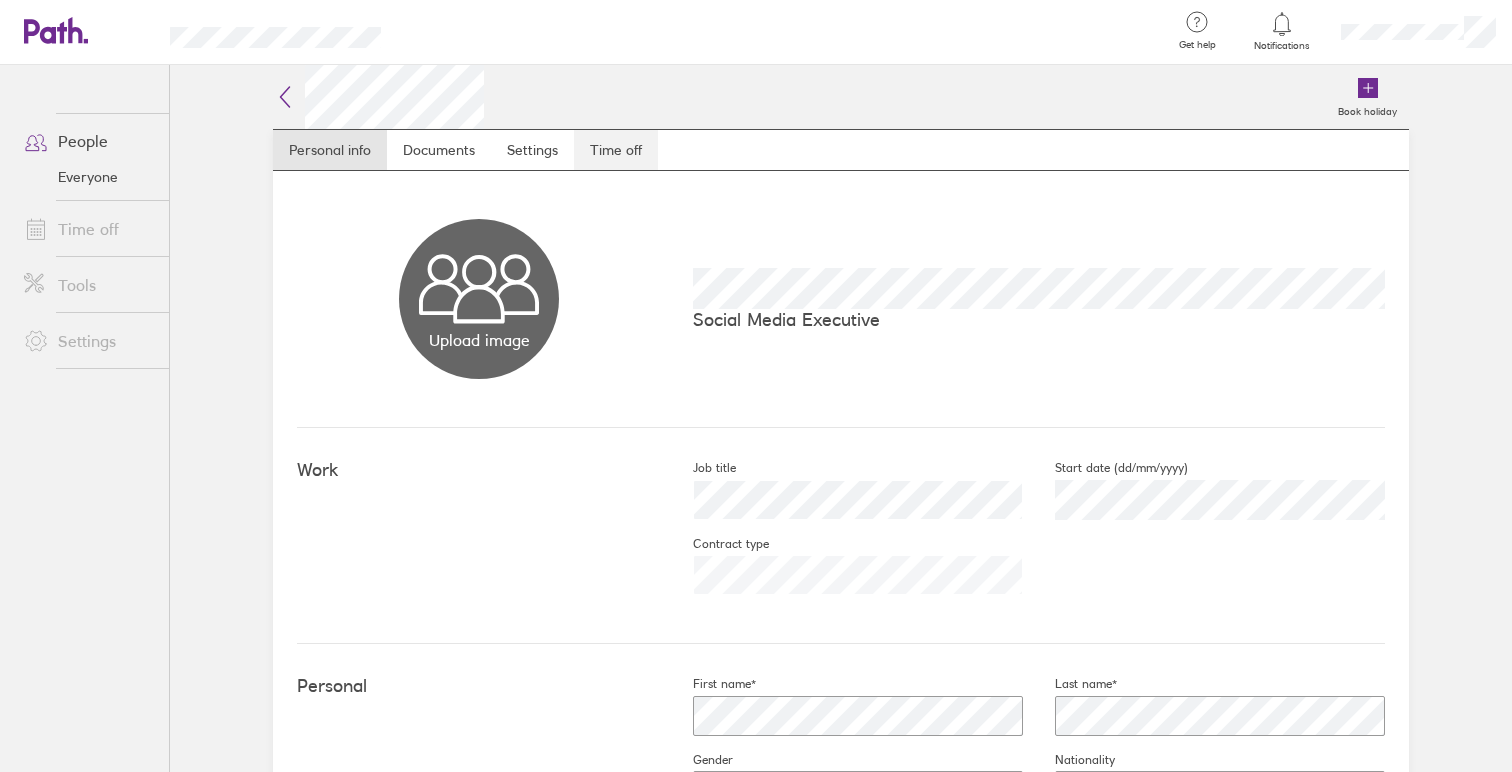 click on "Time off" at bounding box center (616, 150) 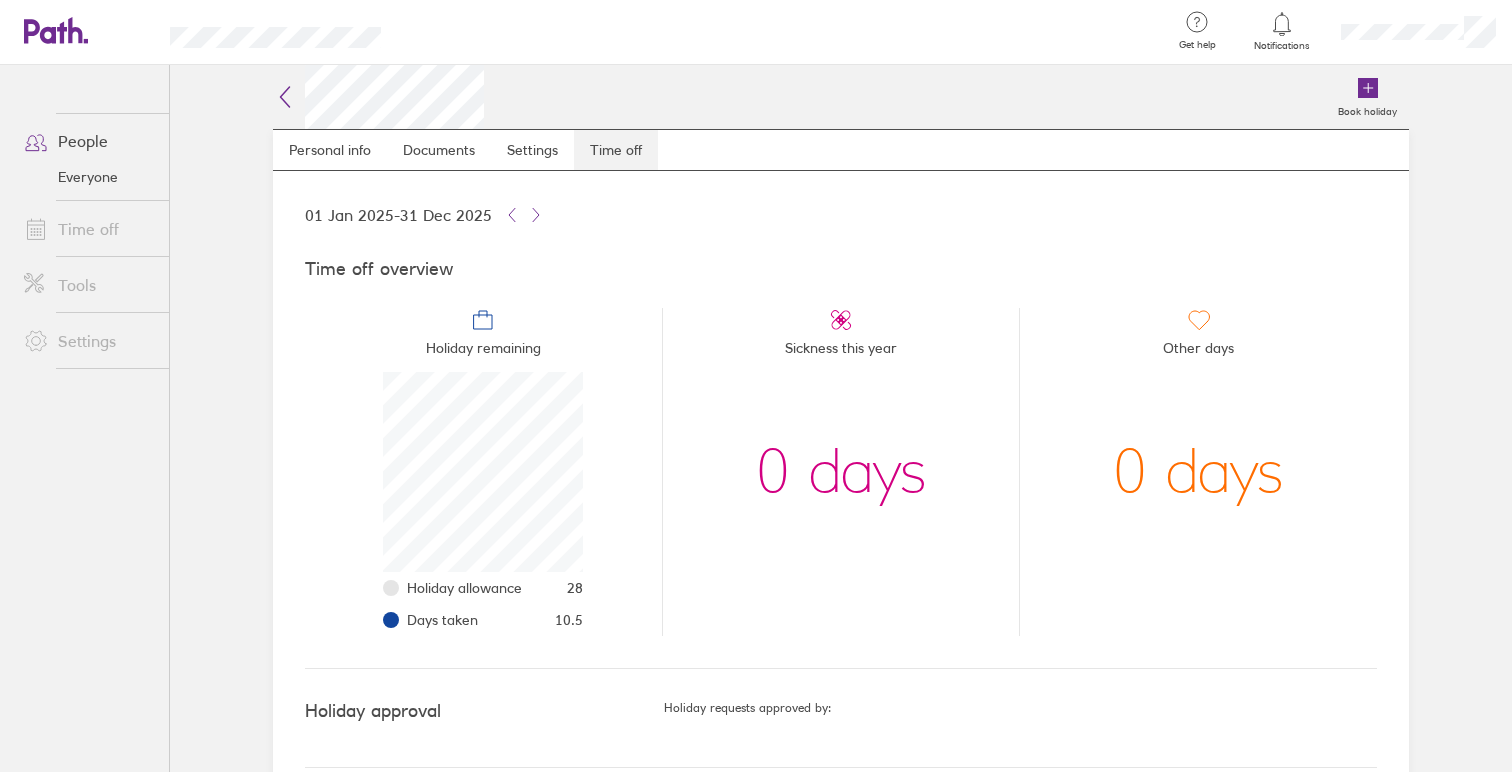 scroll, scrollTop: 999800, scrollLeft: 999800, axis: both 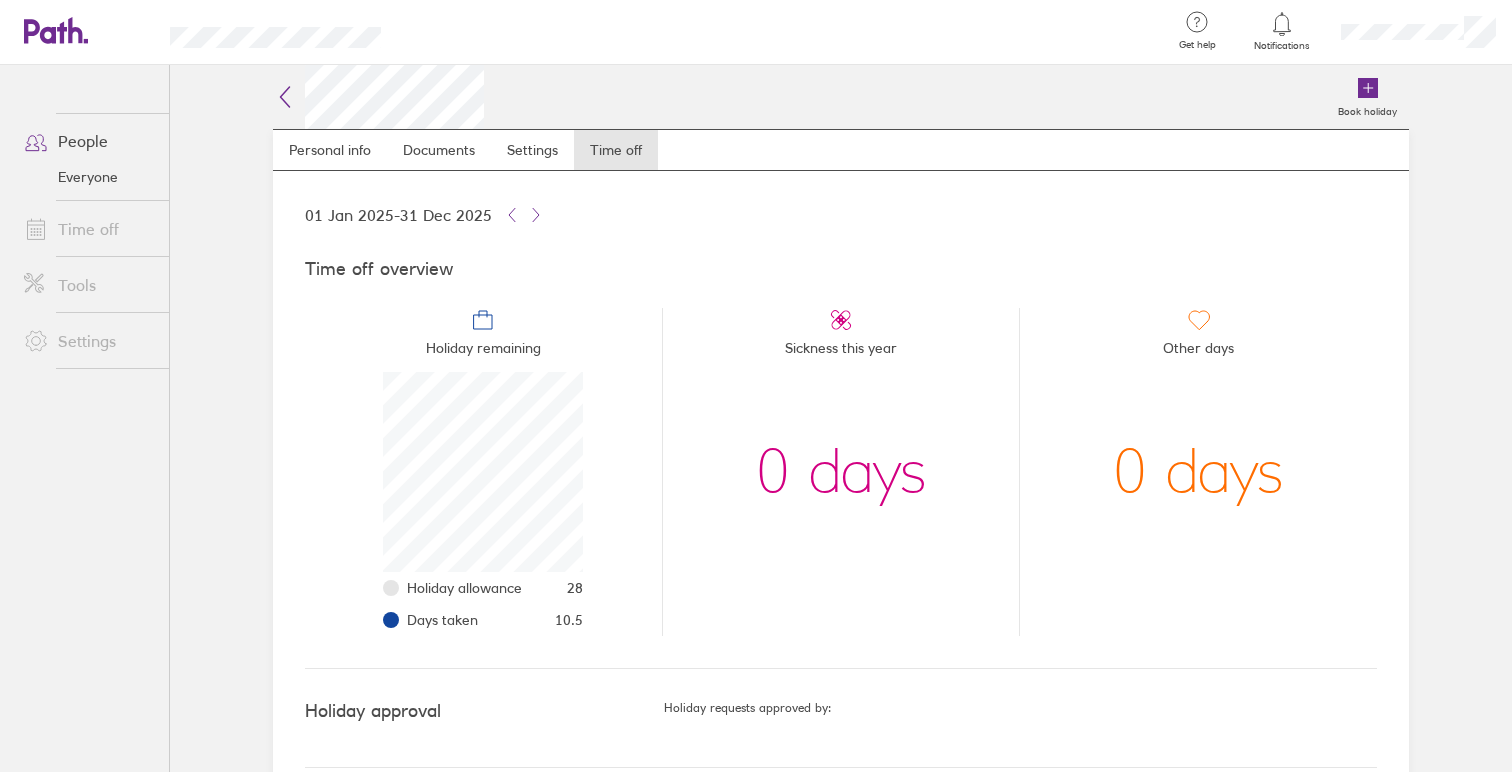 click on "Everyone" at bounding box center [88, 177] 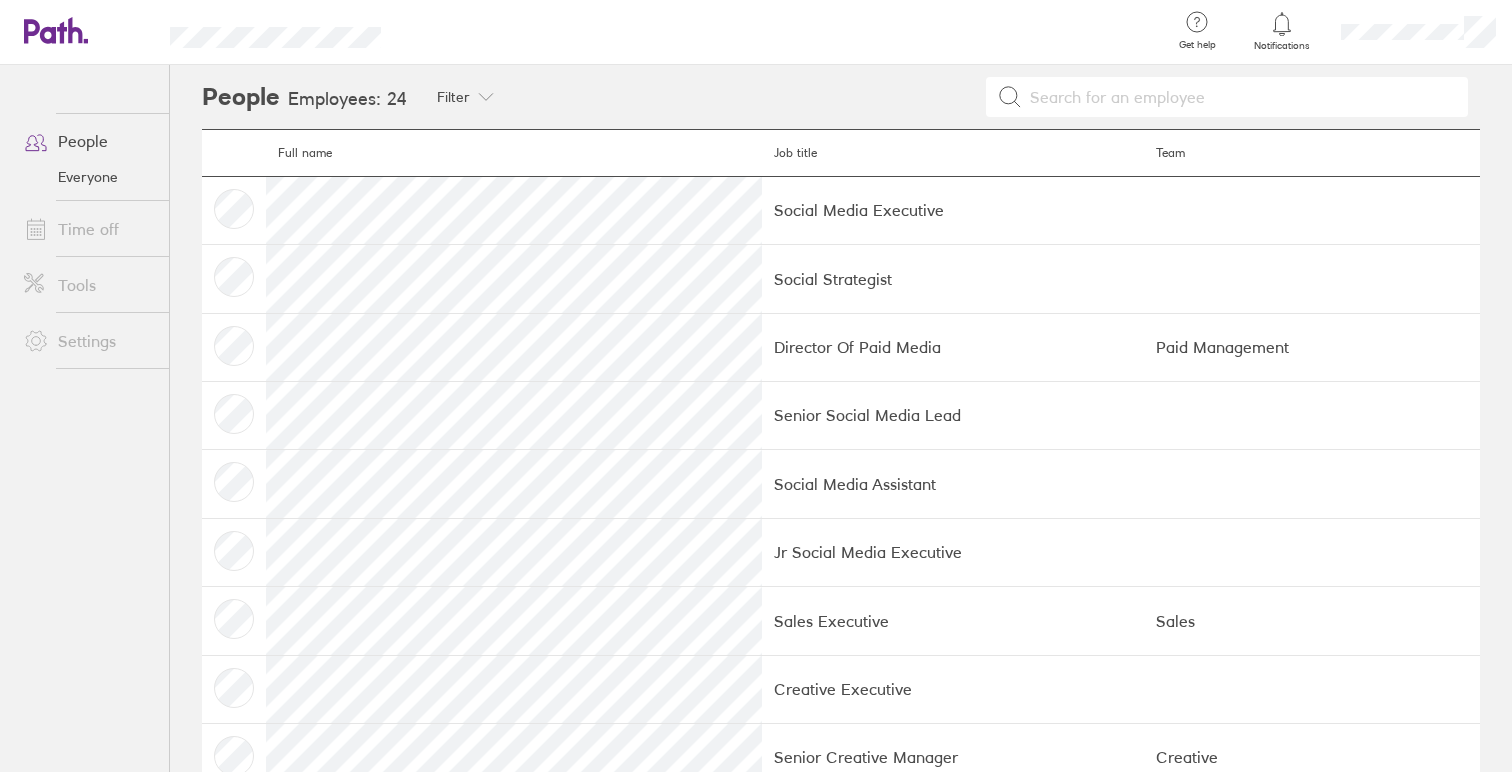 click on "Time off" at bounding box center (88, 229) 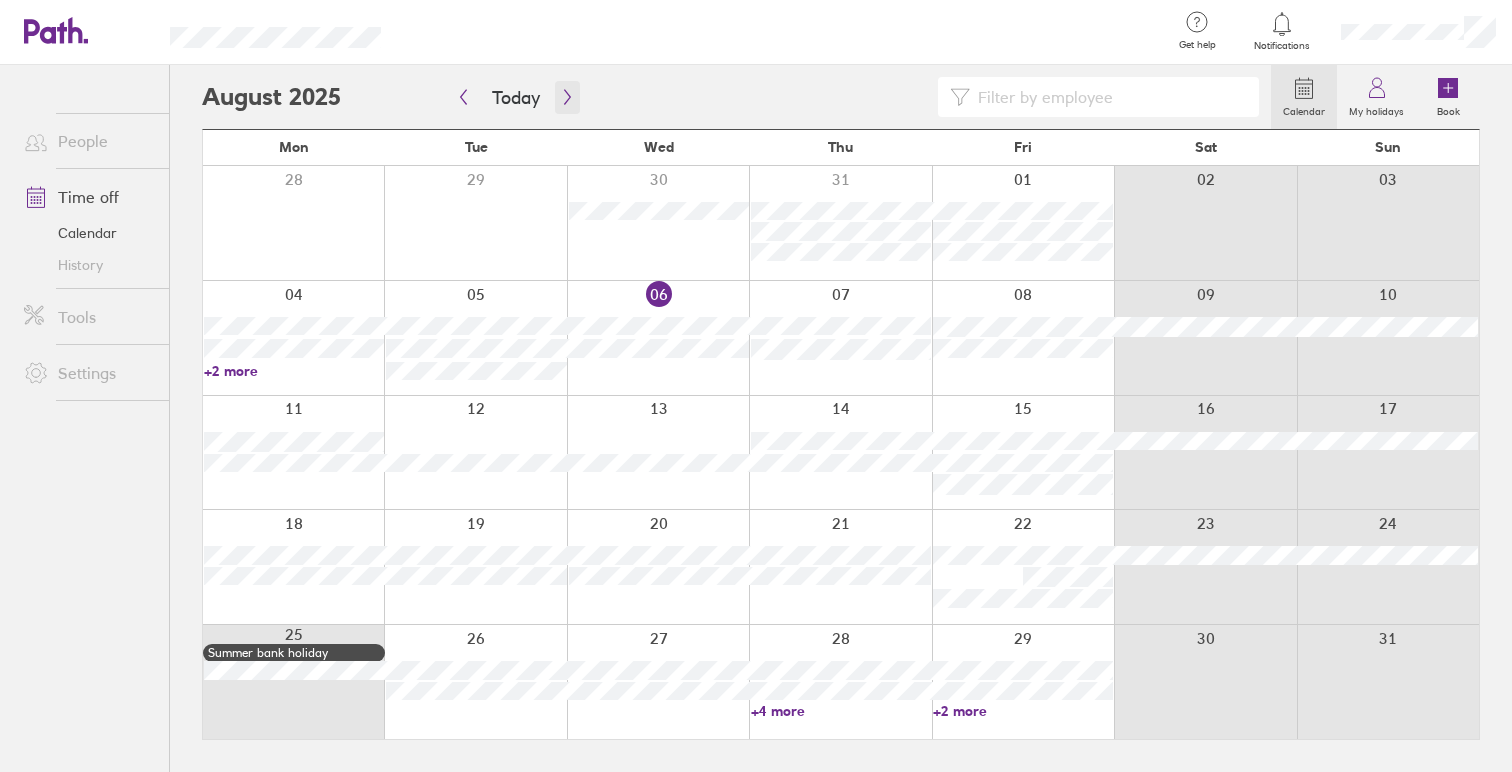 click 